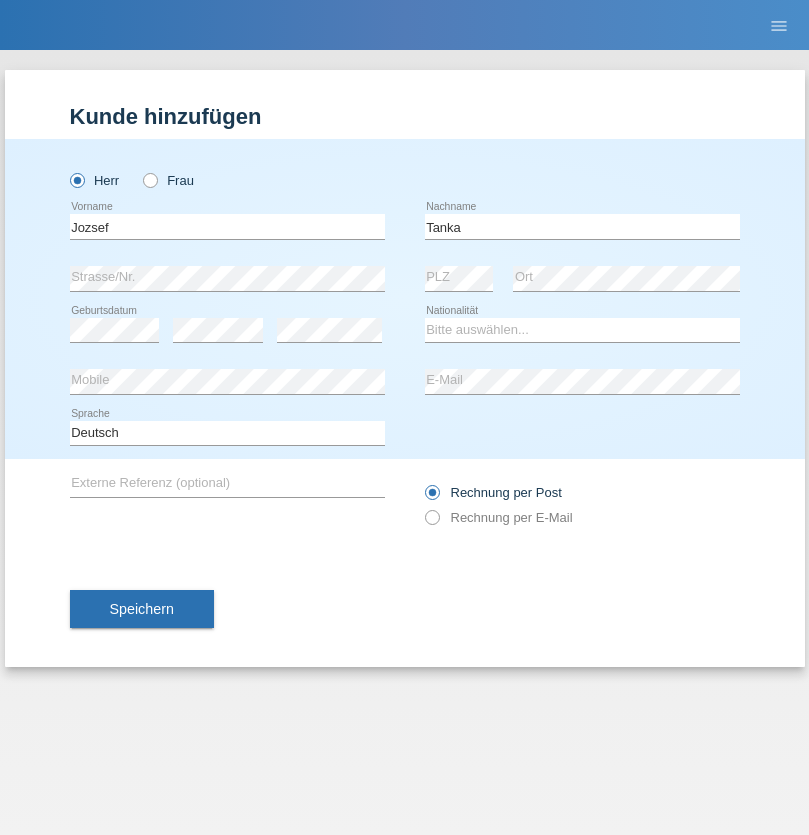 scroll, scrollTop: 0, scrollLeft: 0, axis: both 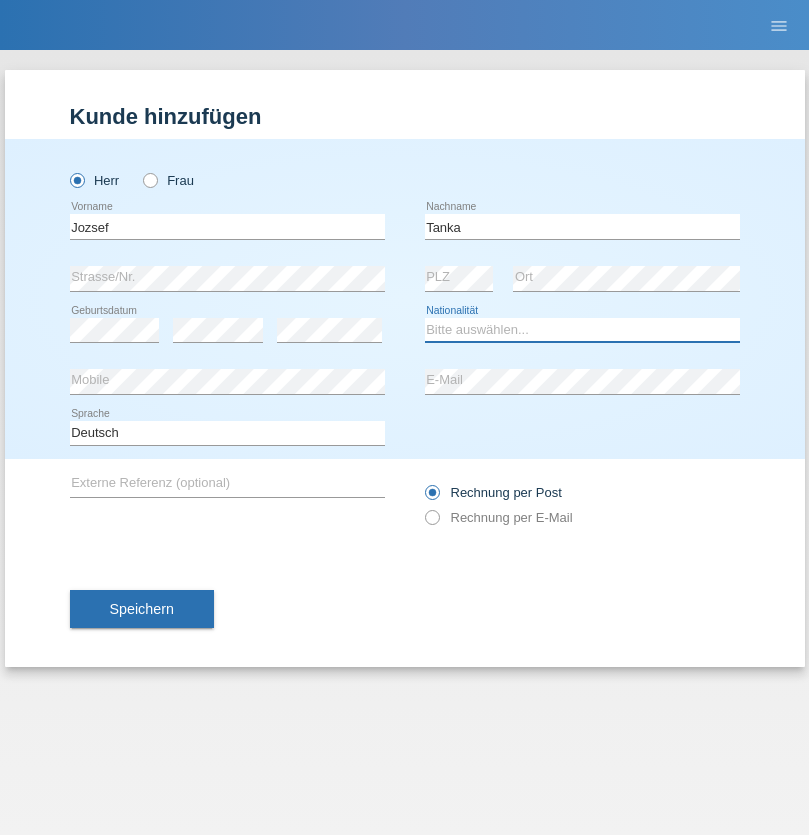 select on "HU" 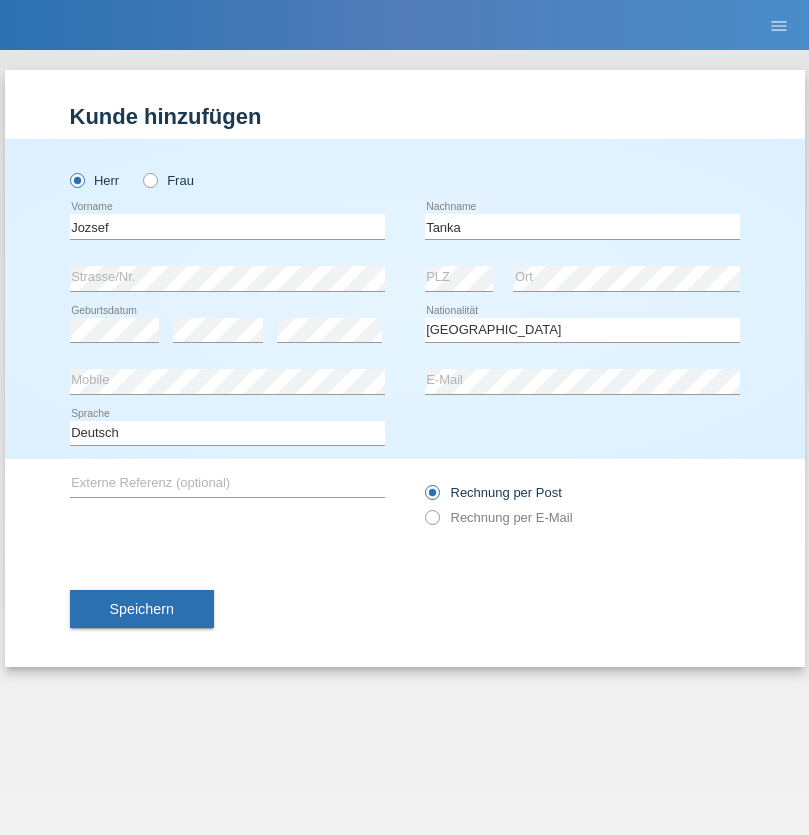 select on "C" 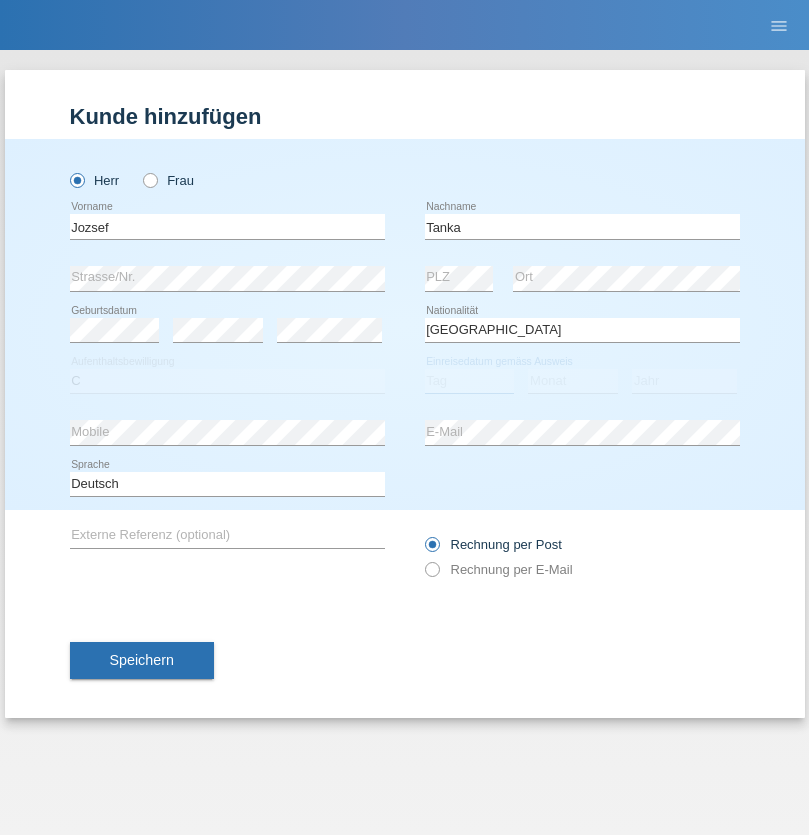 select on "17" 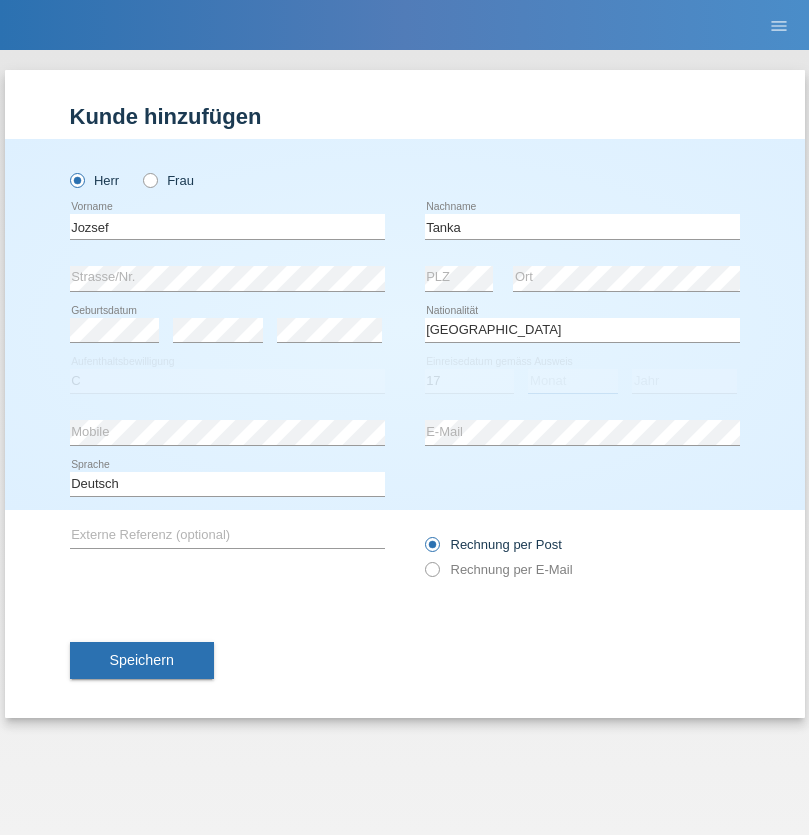 select on "03" 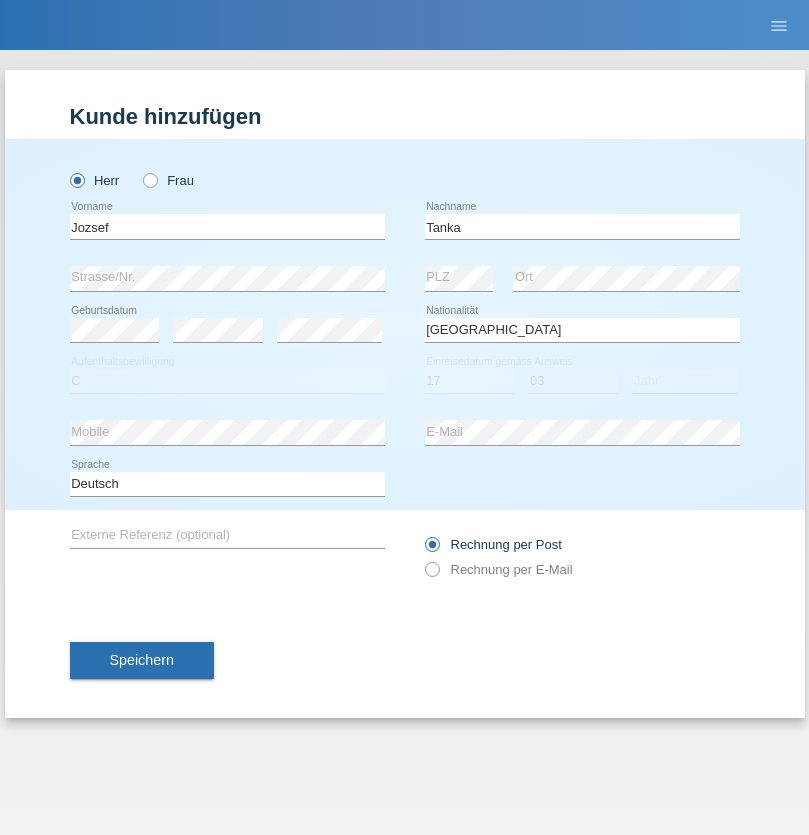 select on "2010" 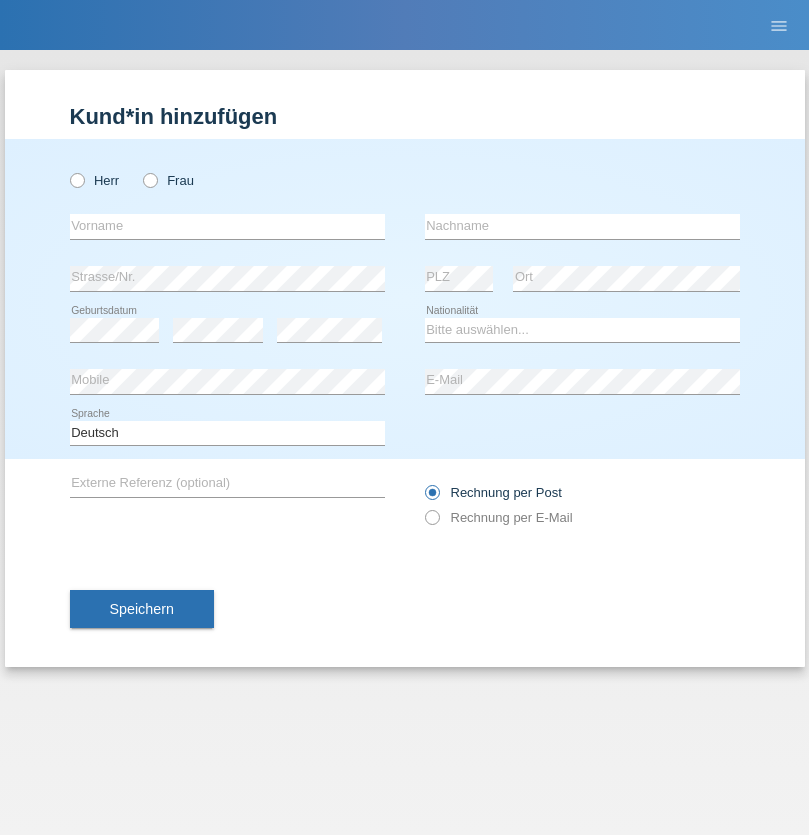 scroll, scrollTop: 0, scrollLeft: 0, axis: both 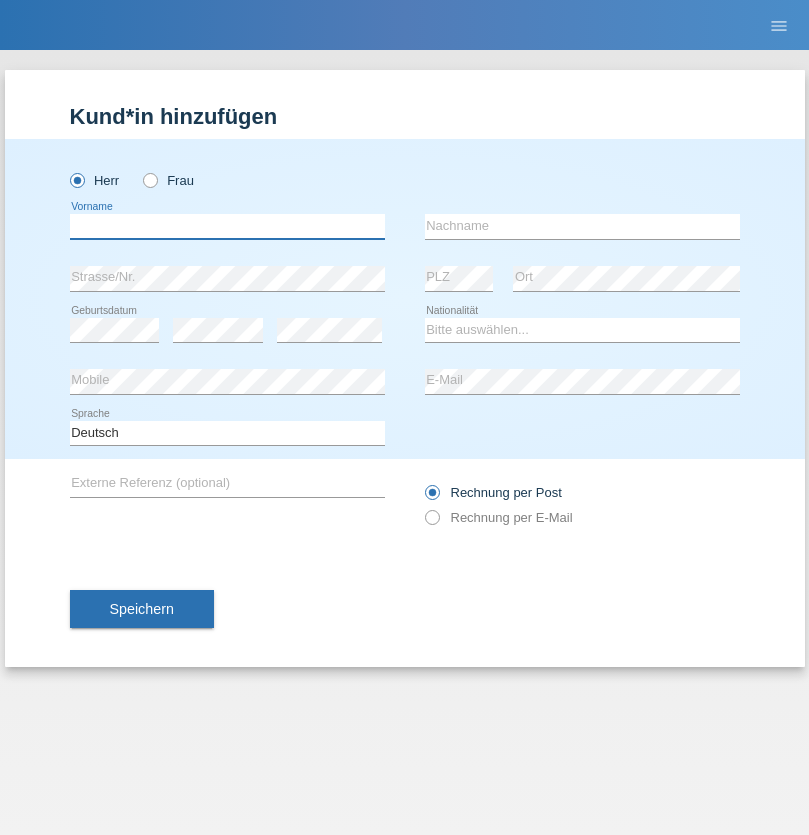 click at bounding box center [227, 226] 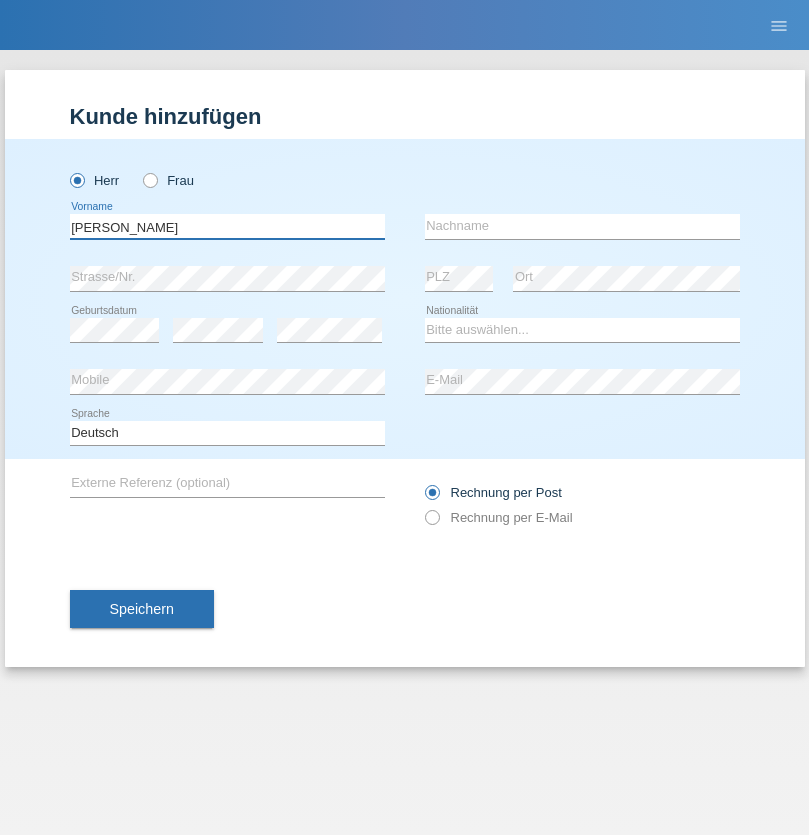 type on "[PERSON_NAME]" 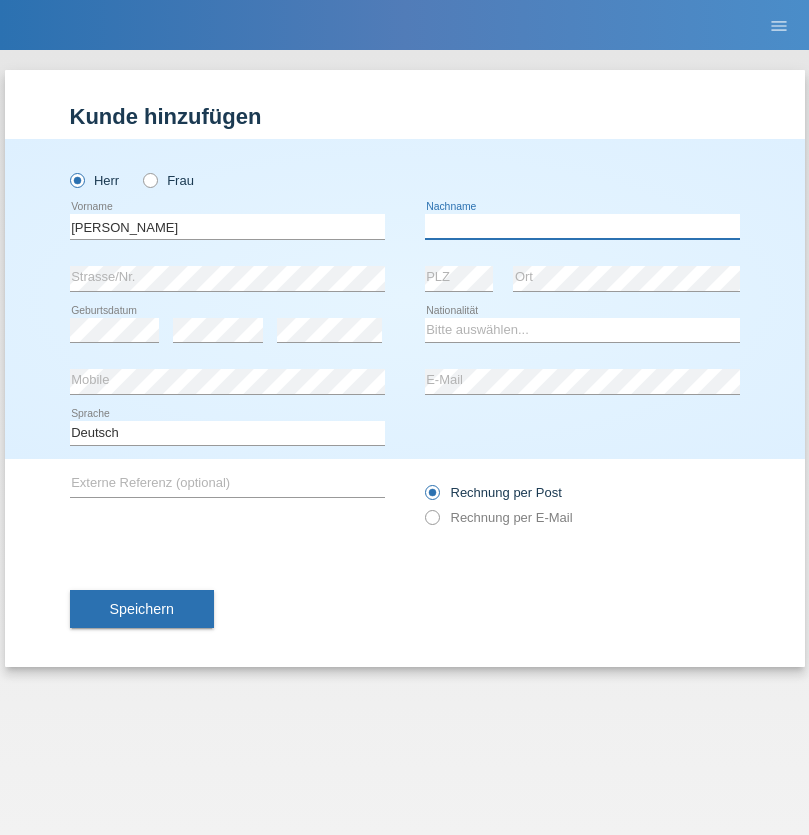 click at bounding box center (582, 226) 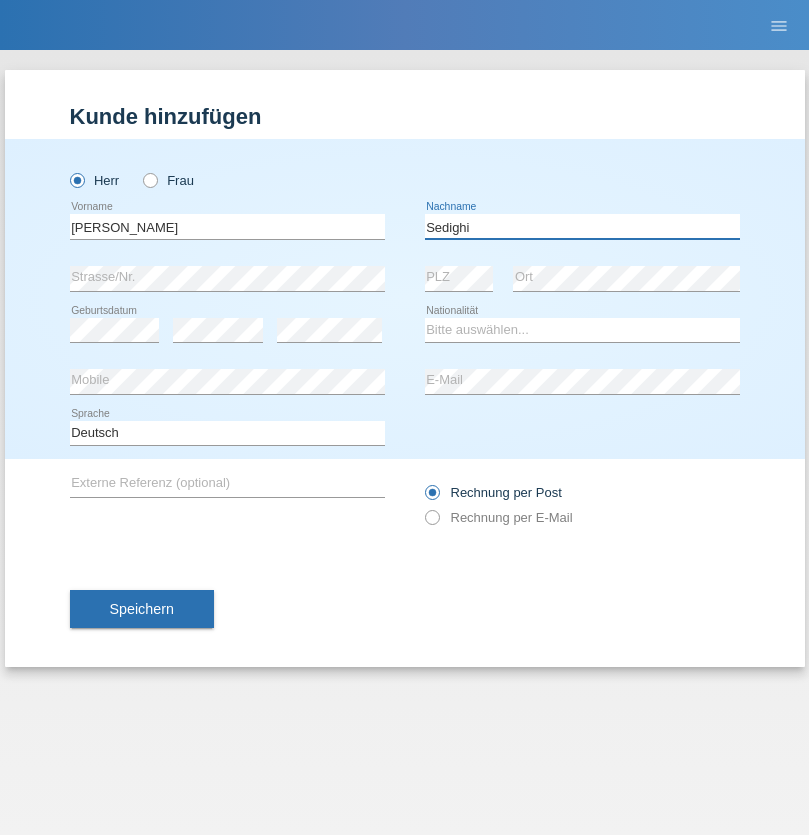 type on "Sedighi" 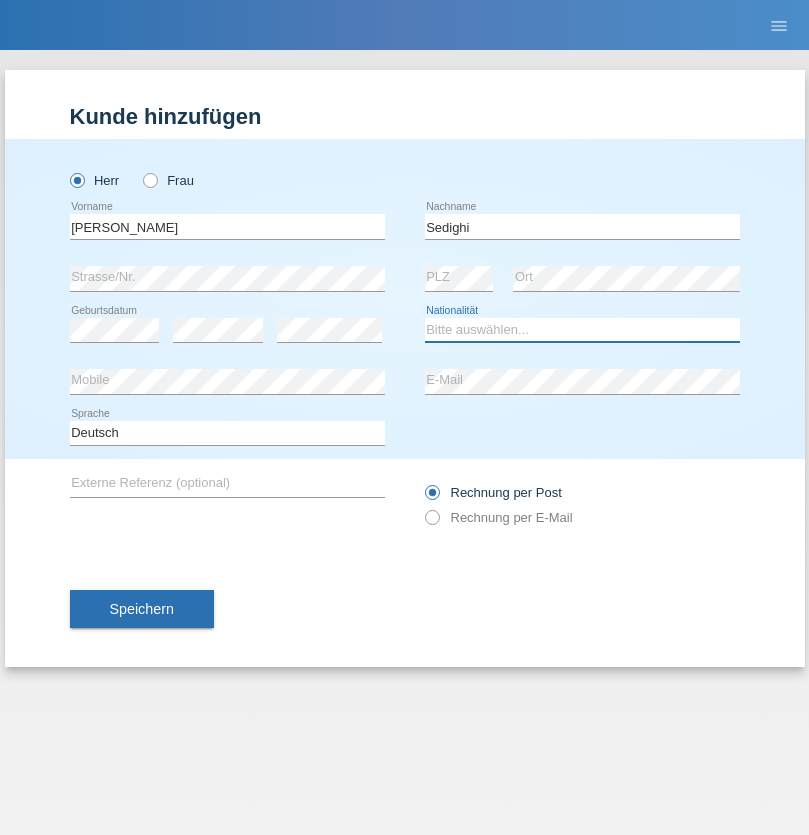 select on "AF" 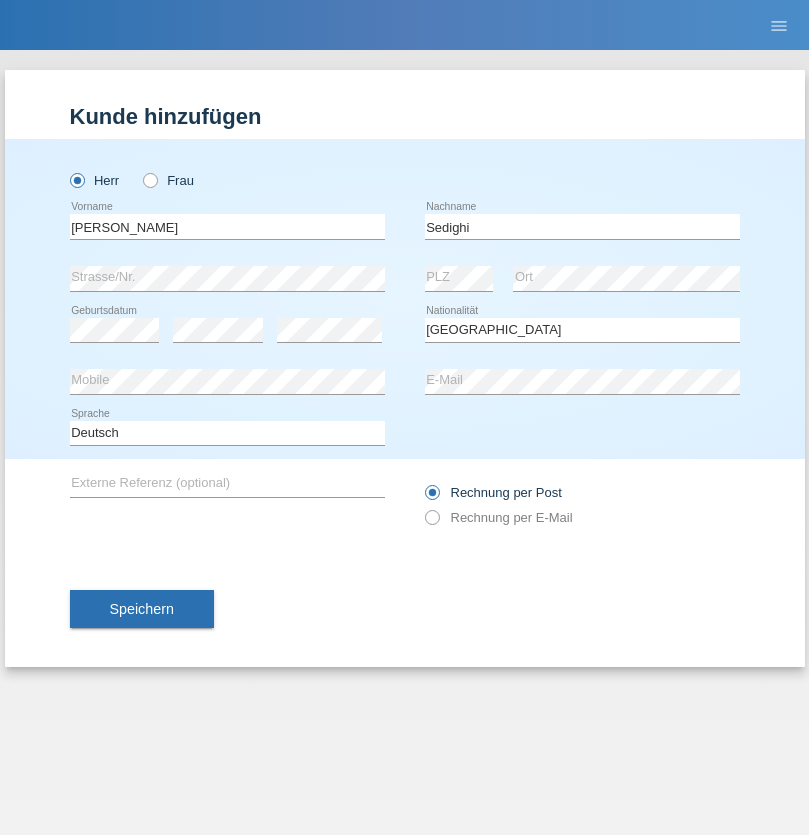 select on "C" 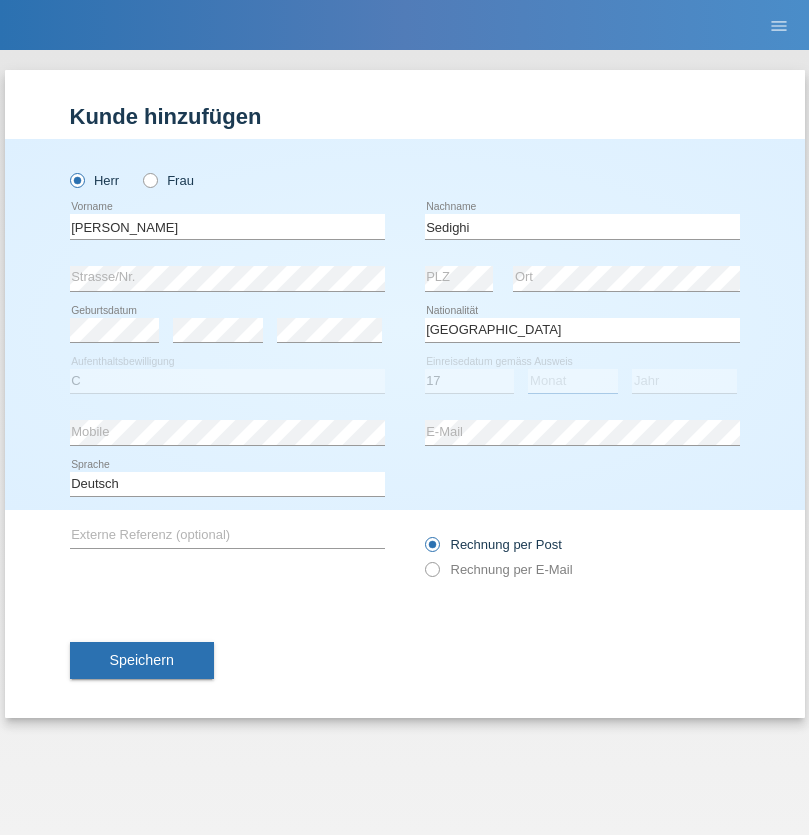 select on "10" 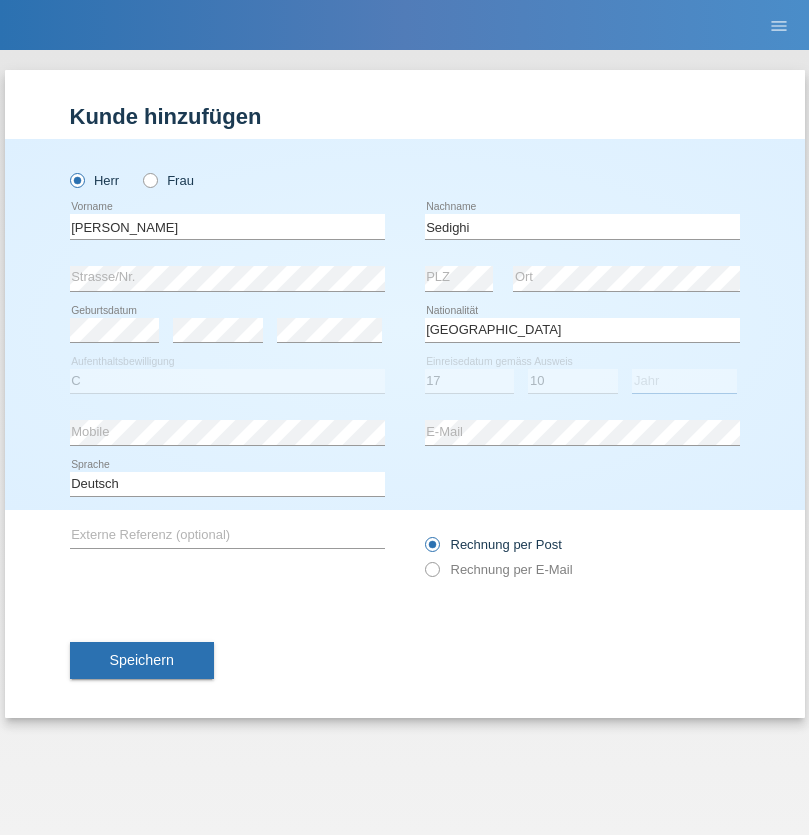 select on "2015" 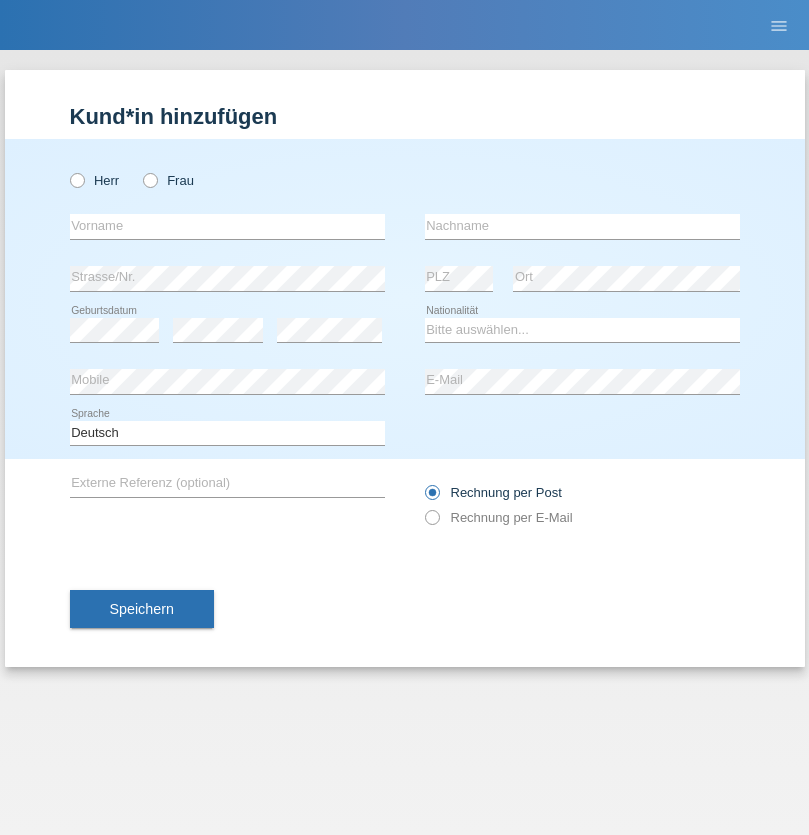 scroll, scrollTop: 0, scrollLeft: 0, axis: both 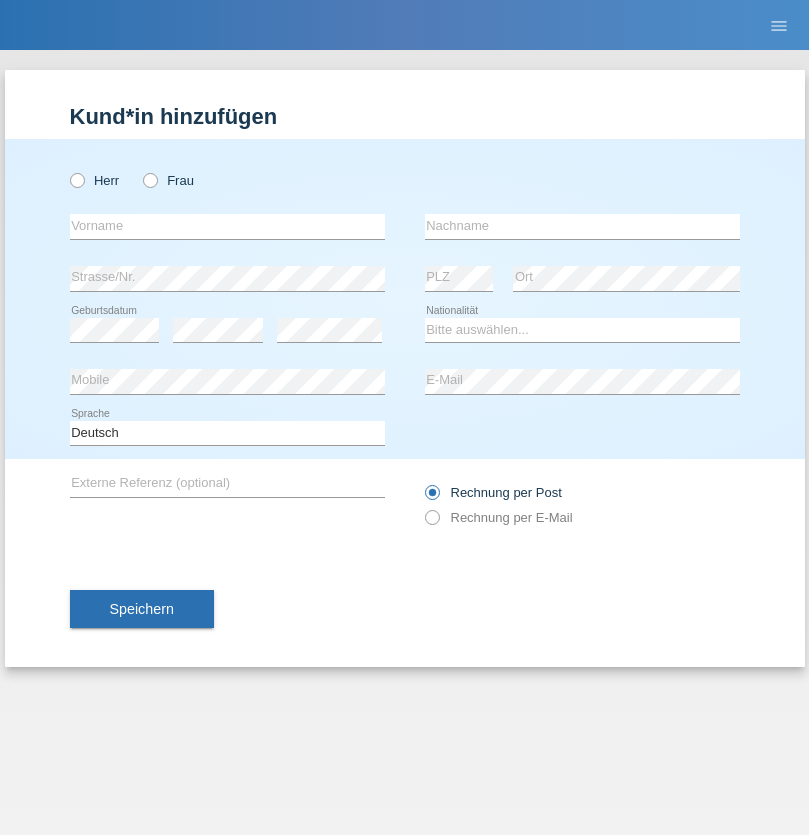 radio on "true" 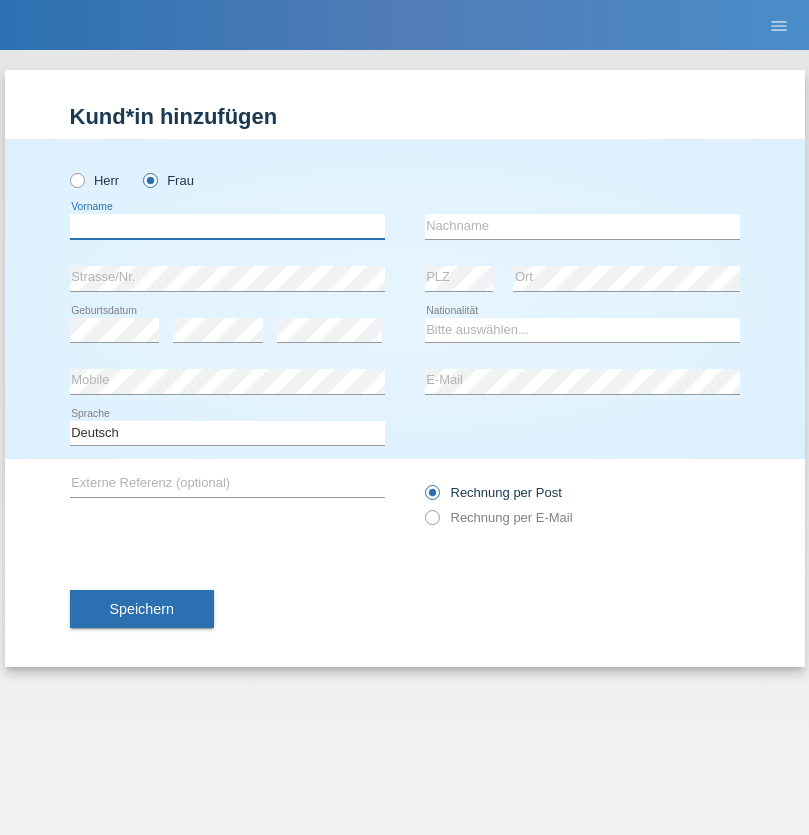 click at bounding box center [227, 226] 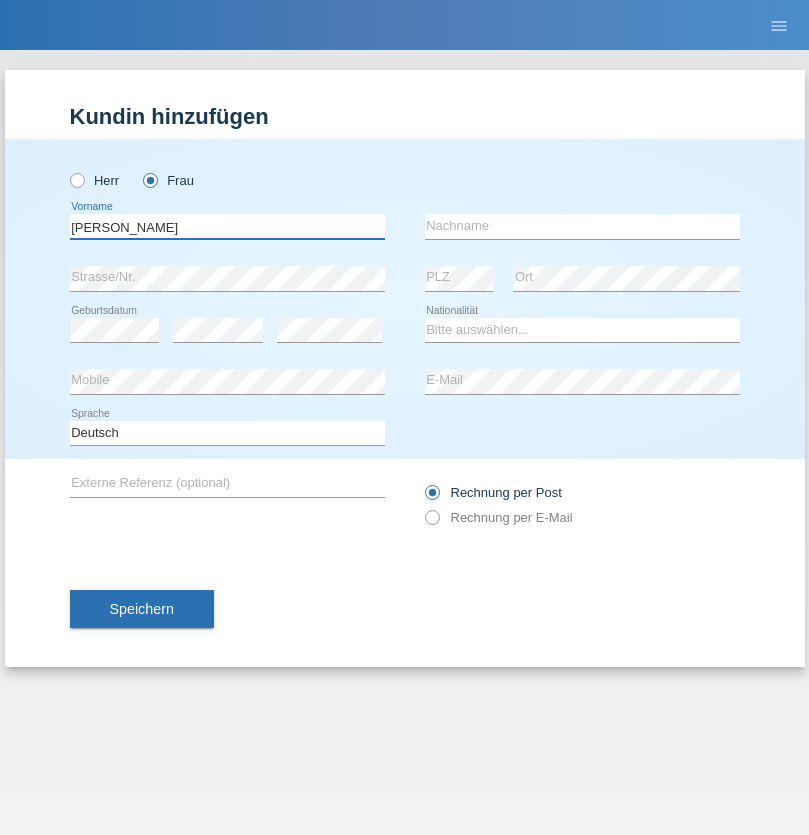type on "Nelly" 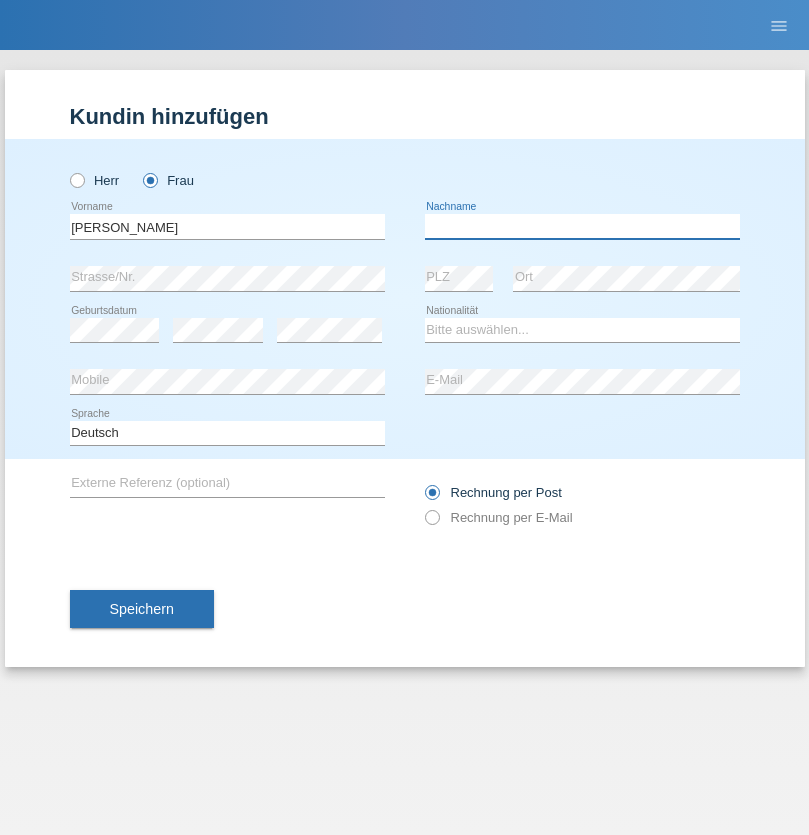 click at bounding box center [582, 226] 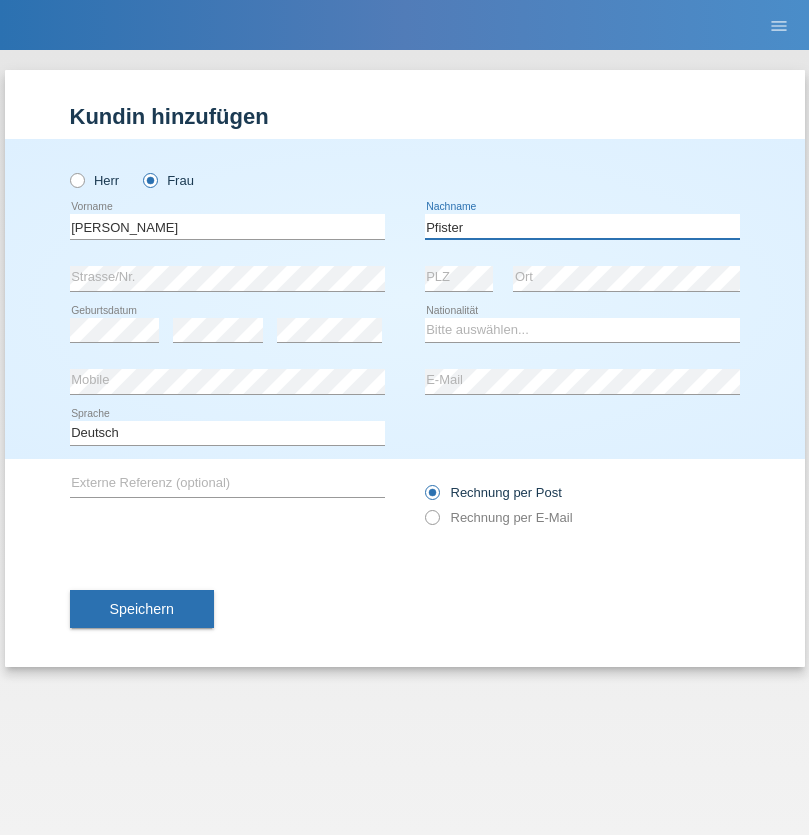 type on "Pfister" 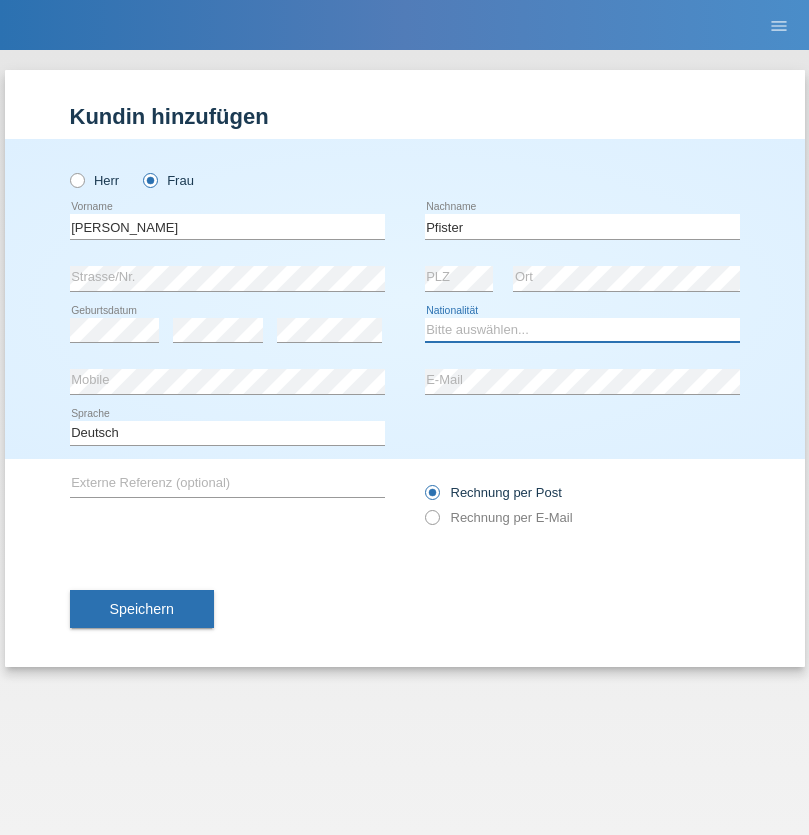 select on "FR" 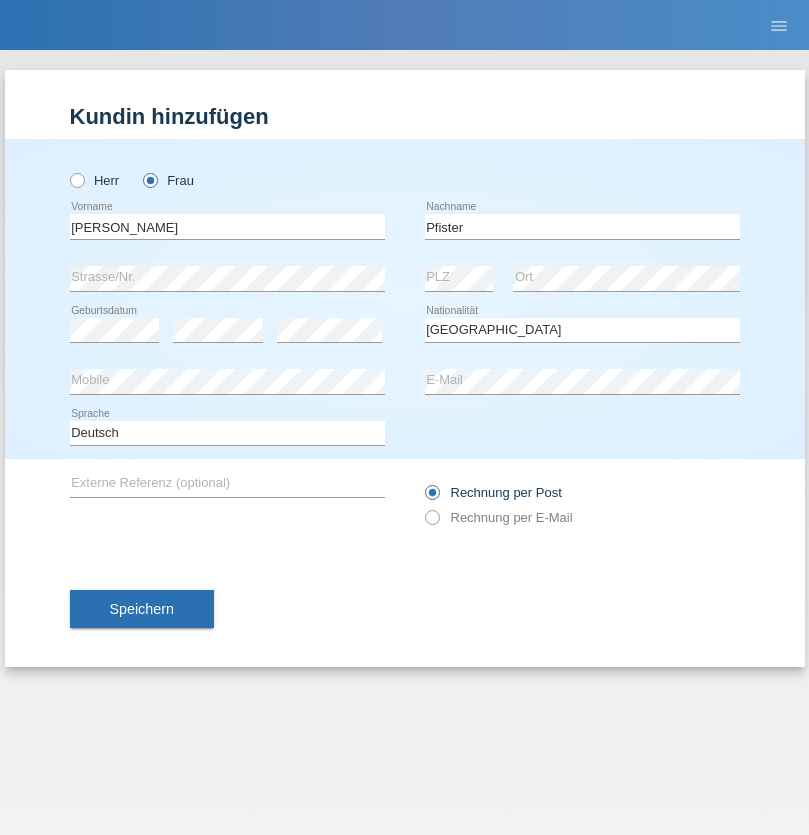 select on "C" 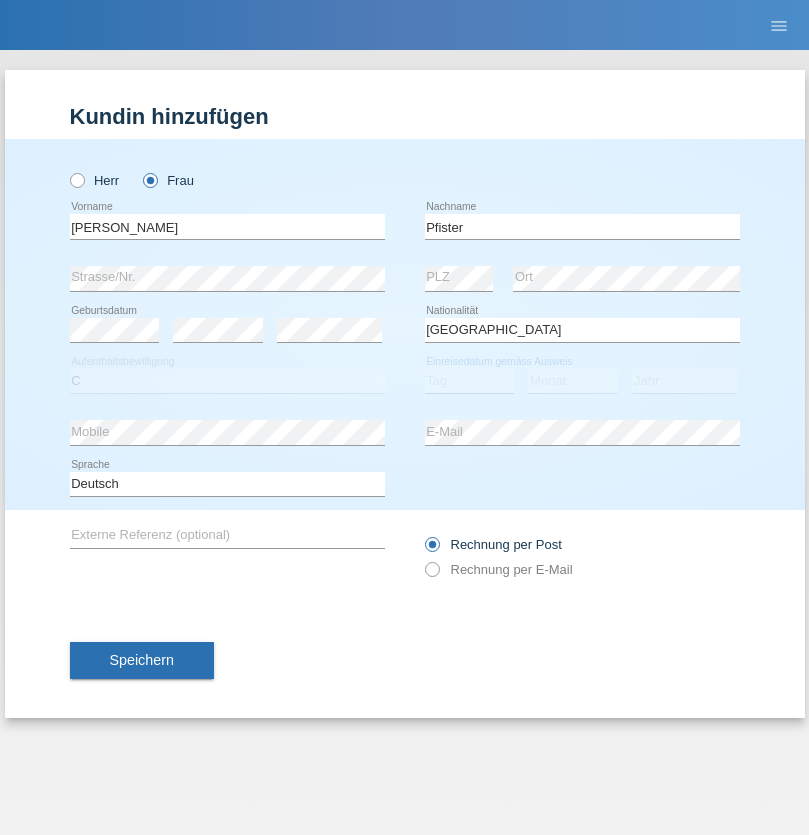 select on "24" 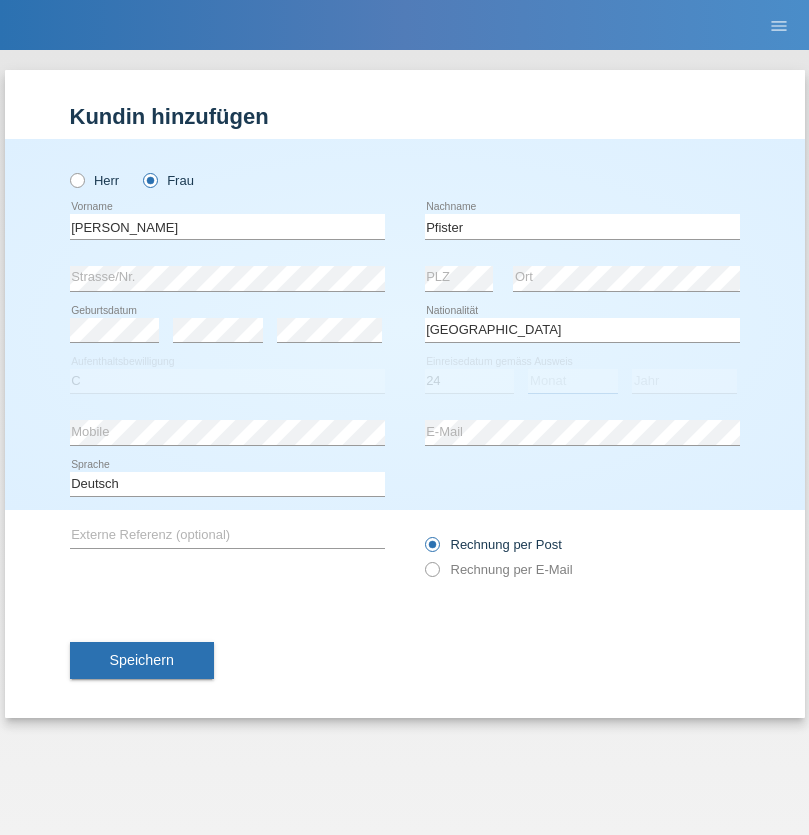 select on "08" 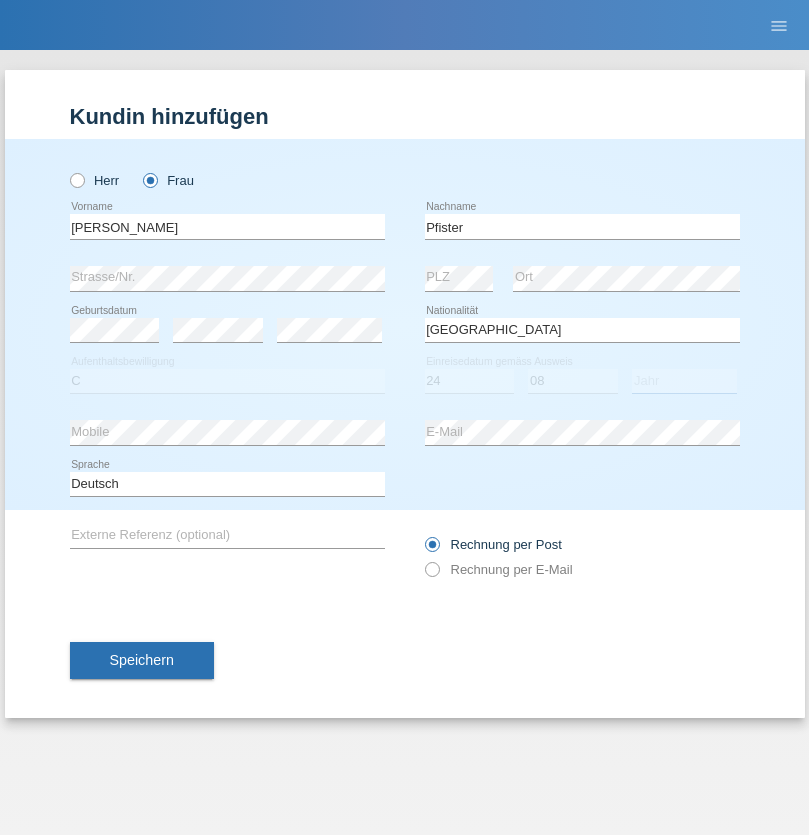 select on "2009" 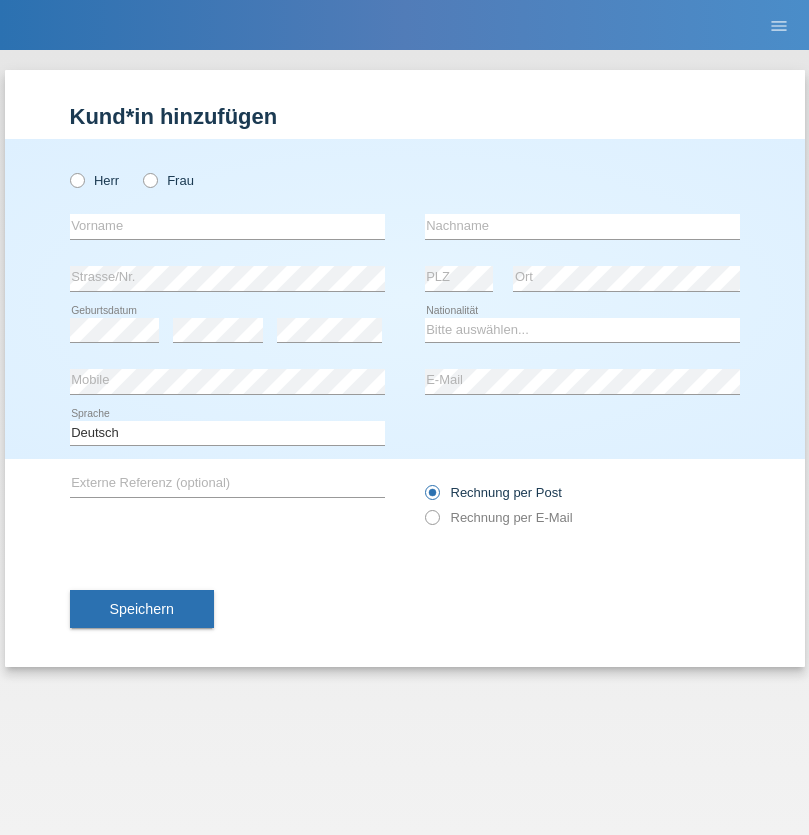 scroll, scrollTop: 0, scrollLeft: 0, axis: both 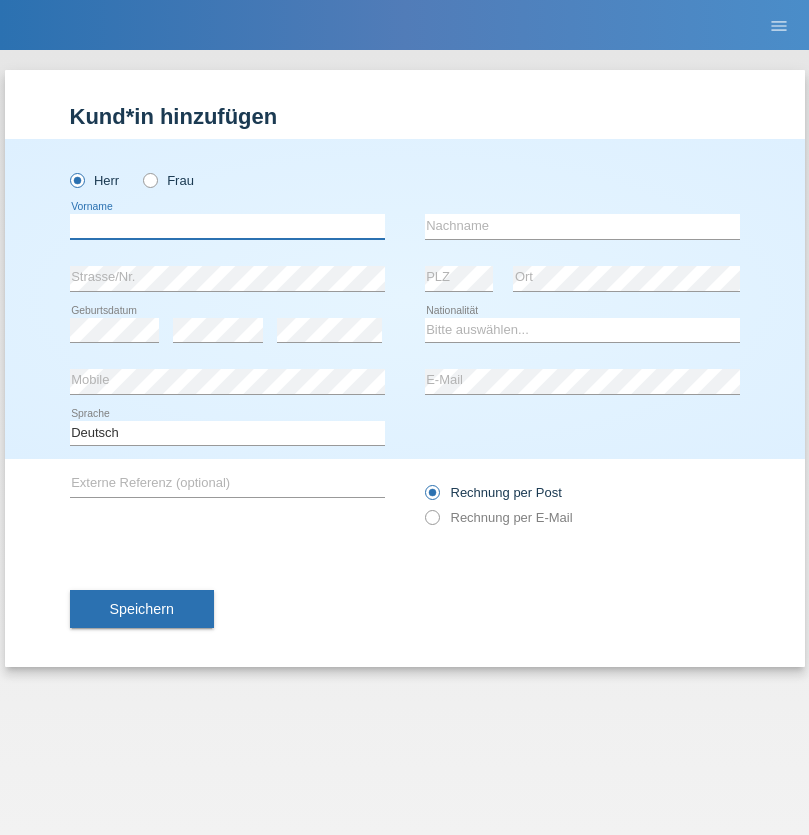 click at bounding box center (227, 226) 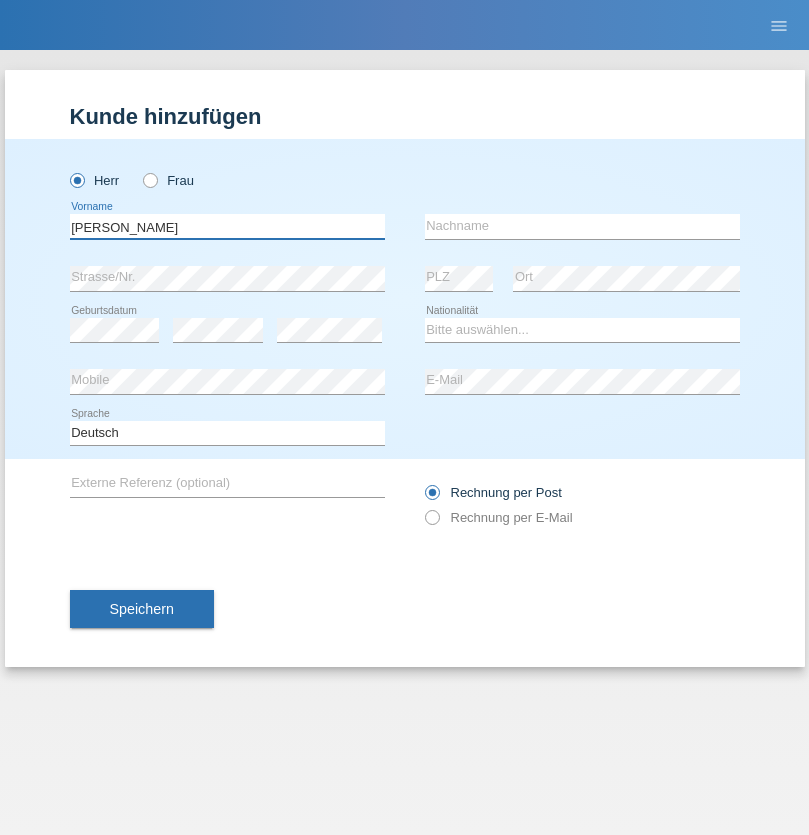 type on "Khbru François" 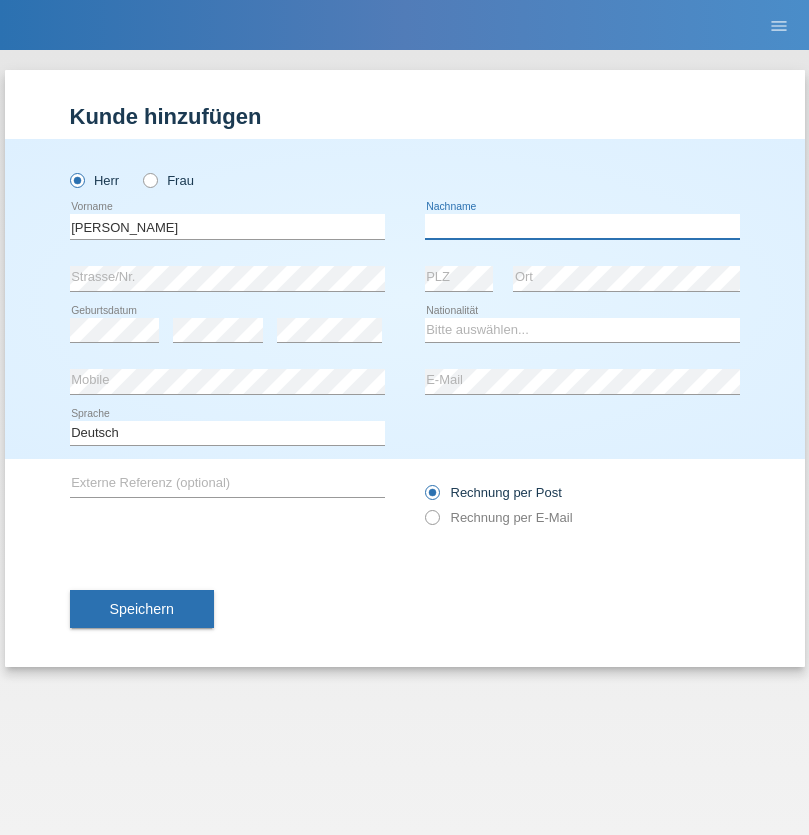 click at bounding box center (582, 226) 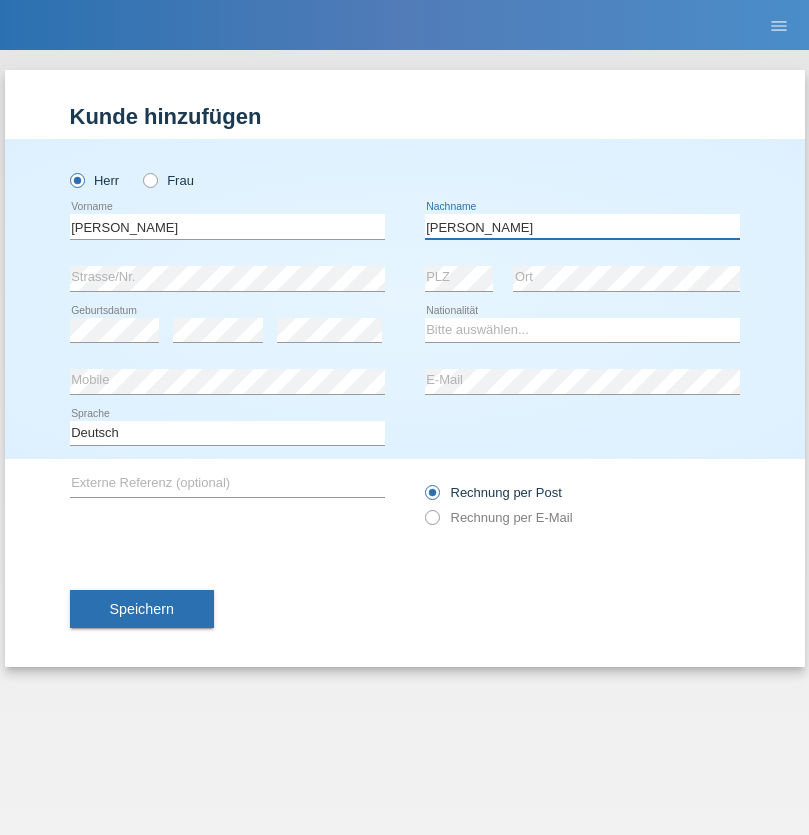 type on "Zegeye" 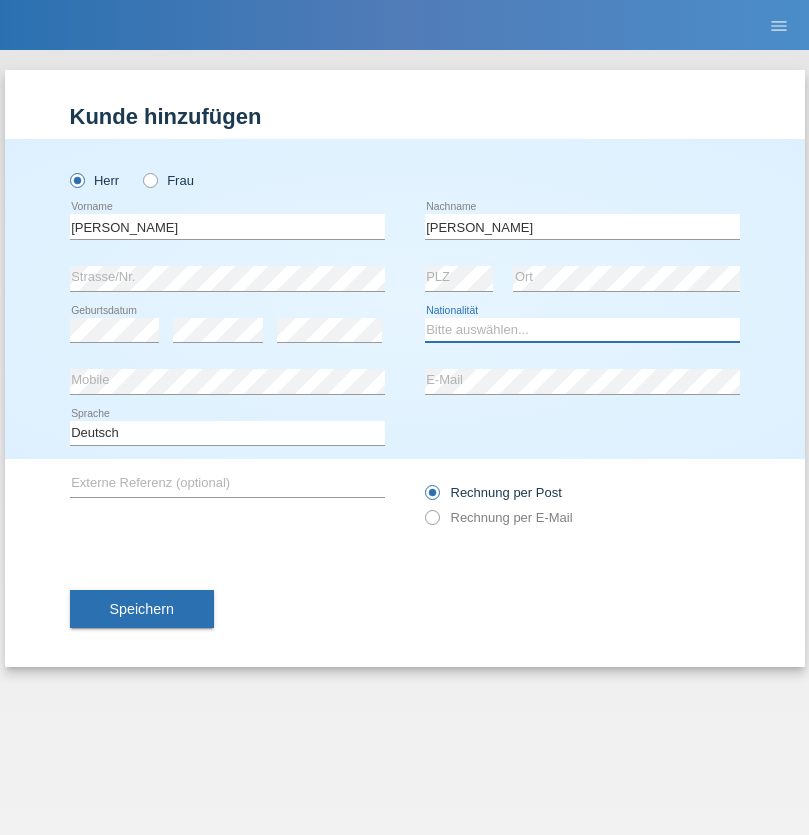 select on "CH" 